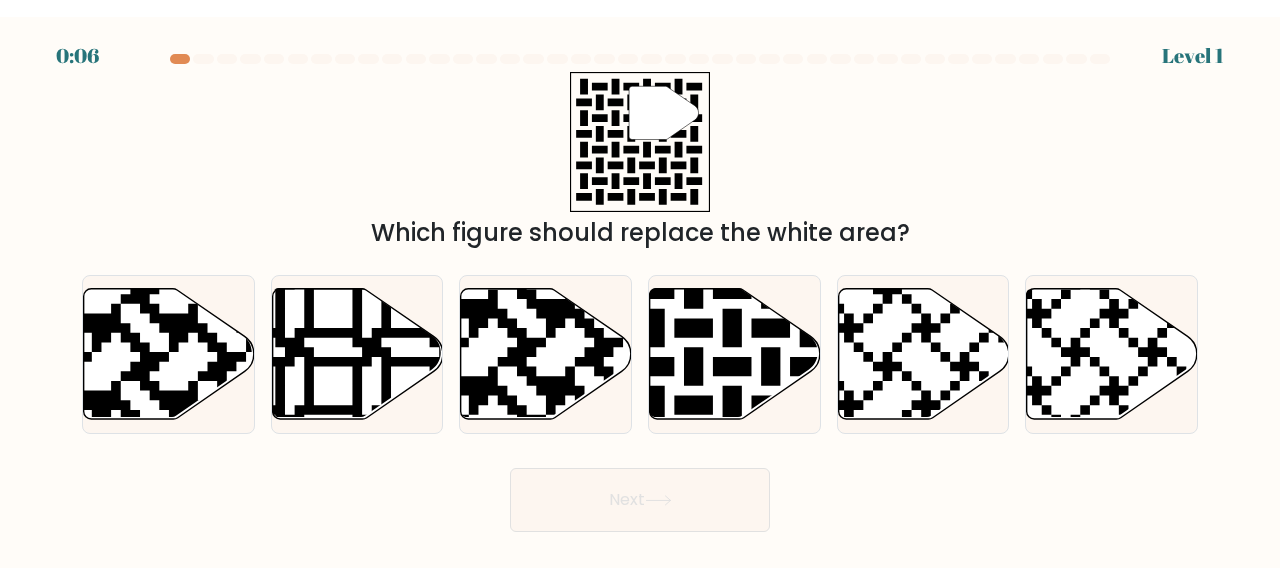 scroll, scrollTop: 0, scrollLeft: 0, axis: both 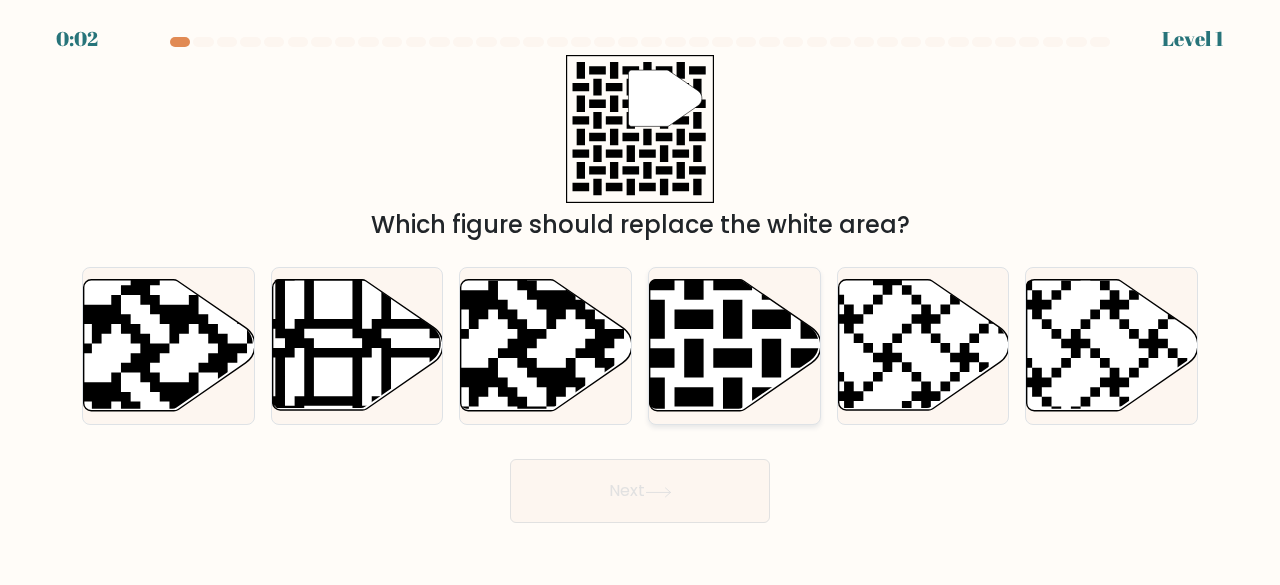 click 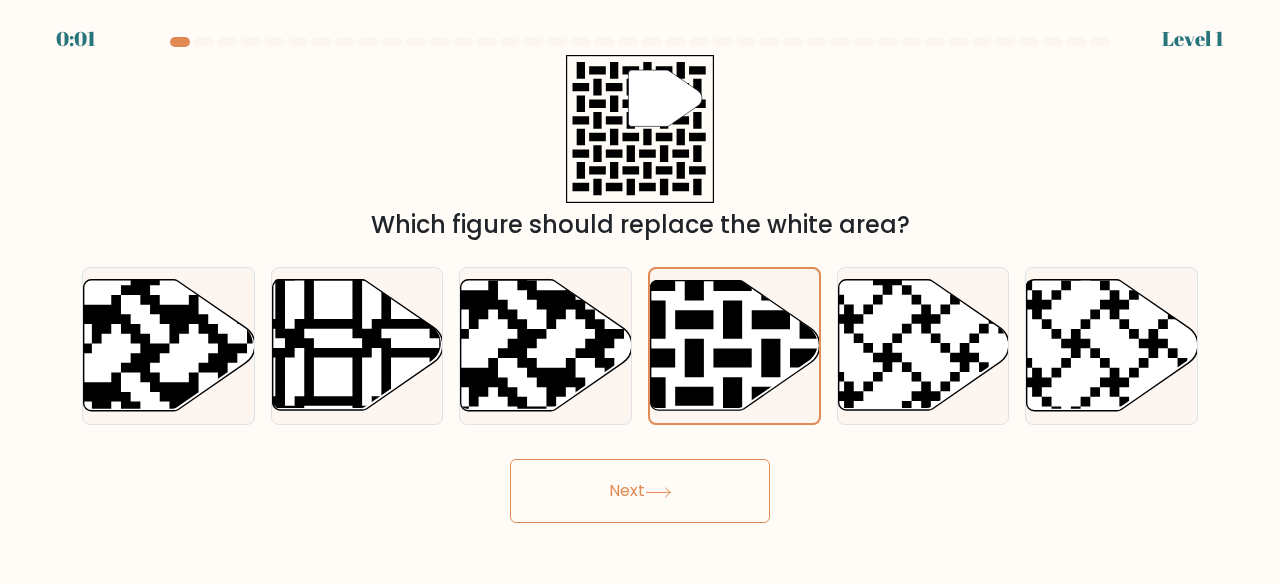 click on "Next" at bounding box center [640, 491] 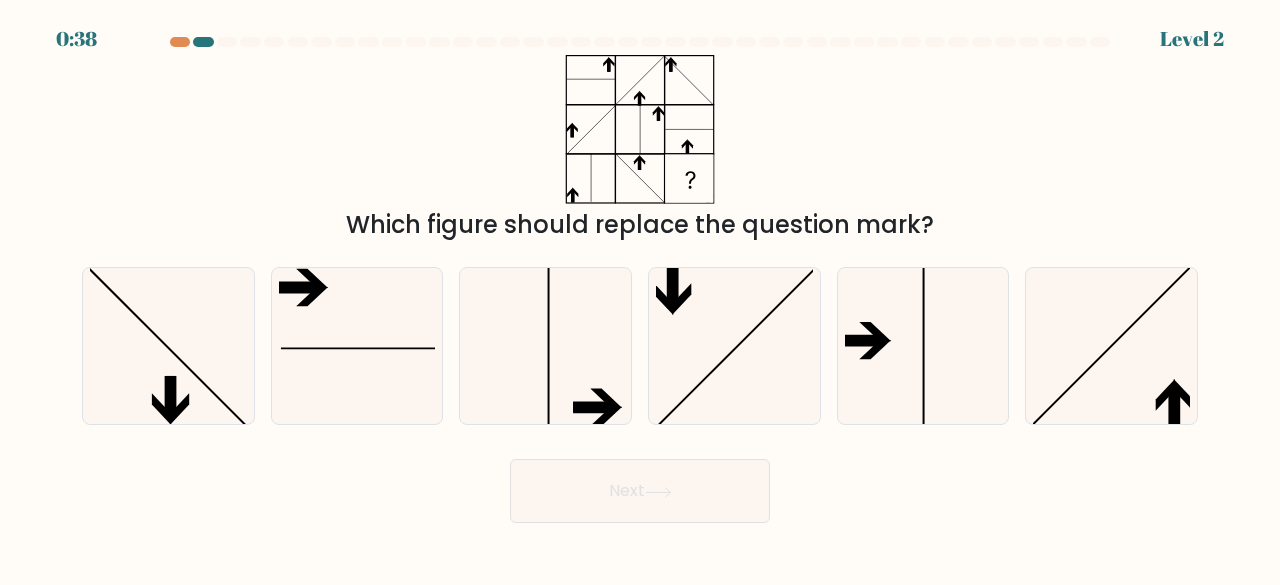 scroll, scrollTop: 0, scrollLeft: 0, axis: both 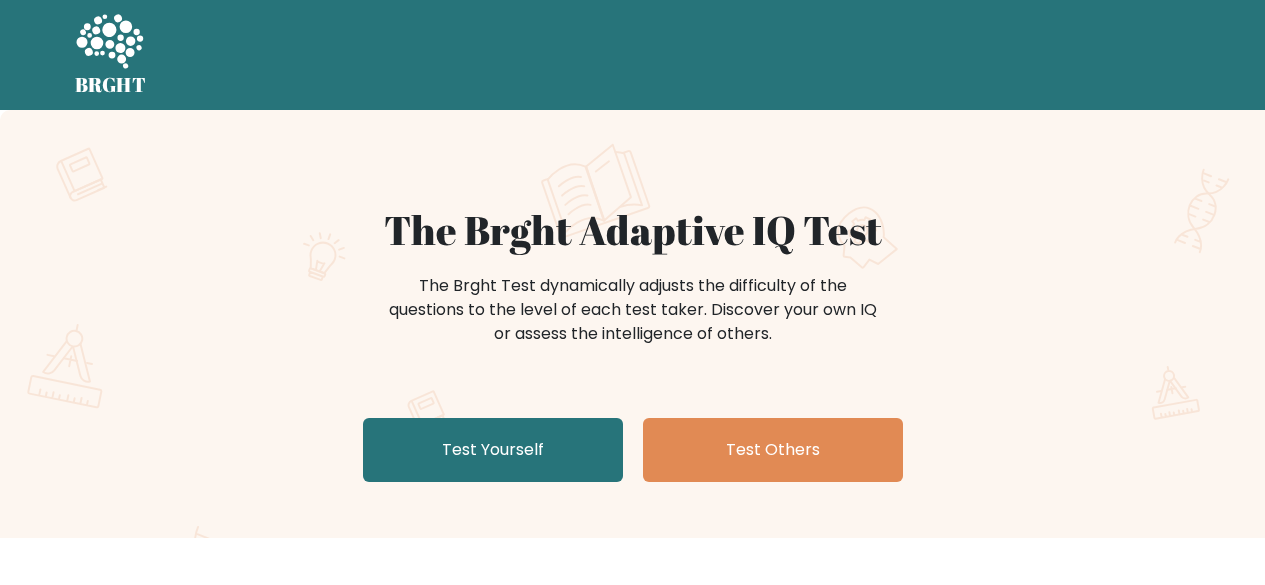 click on "Test Yourself" at bounding box center [493, 450] 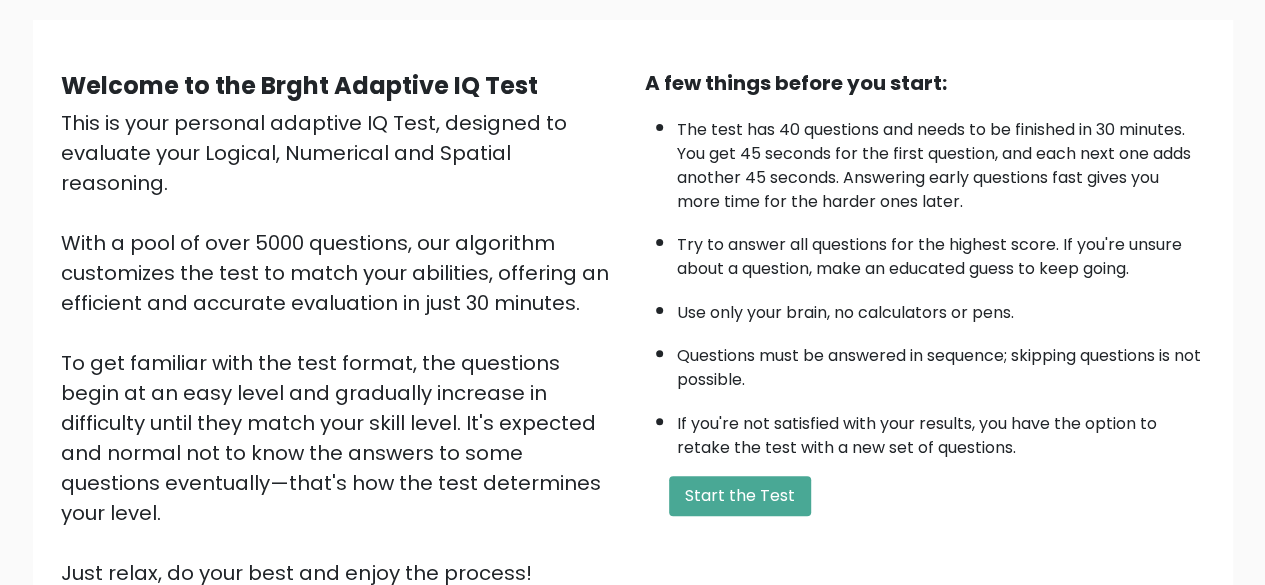 scroll, scrollTop: 134, scrollLeft: 0, axis: vertical 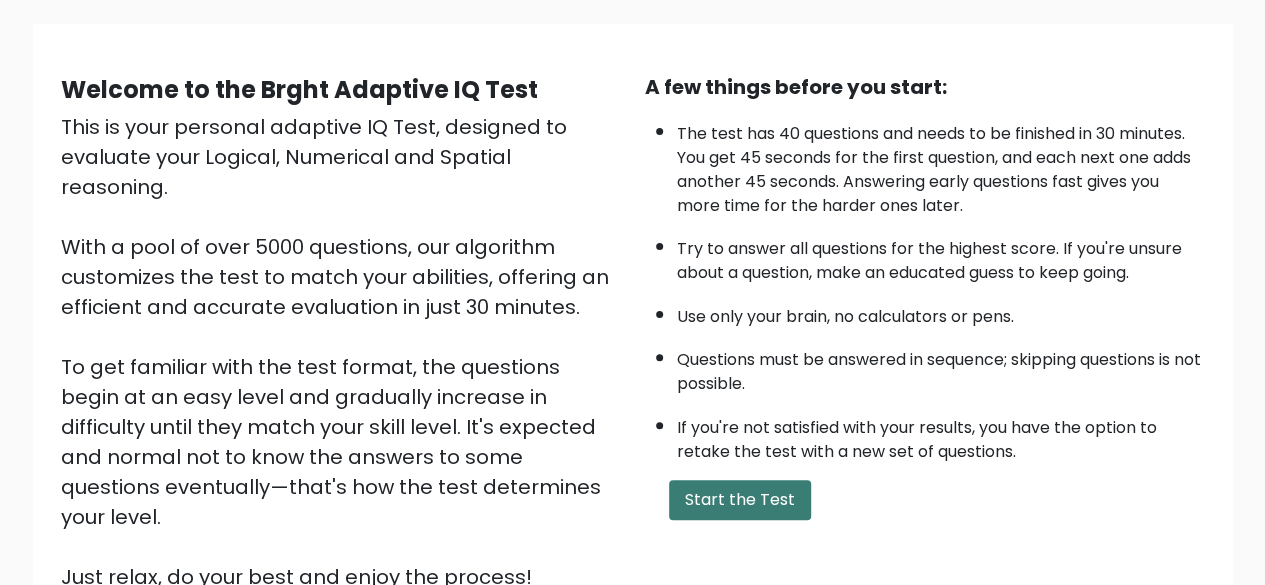 click on "Start the Test" at bounding box center (740, 500) 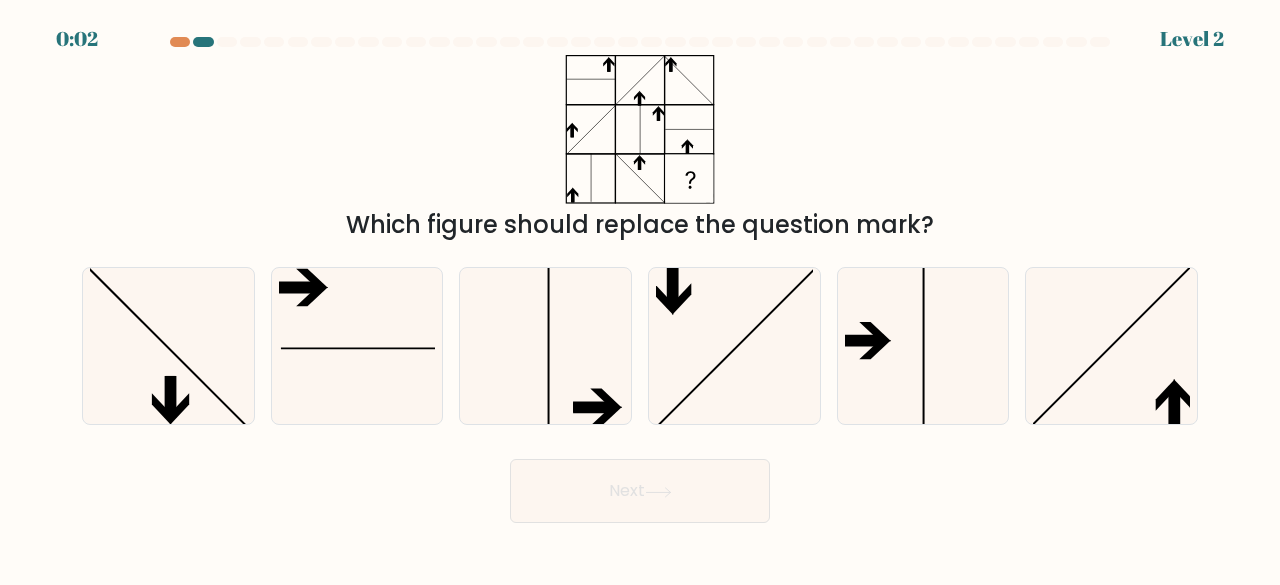 scroll, scrollTop: 0, scrollLeft: 0, axis: both 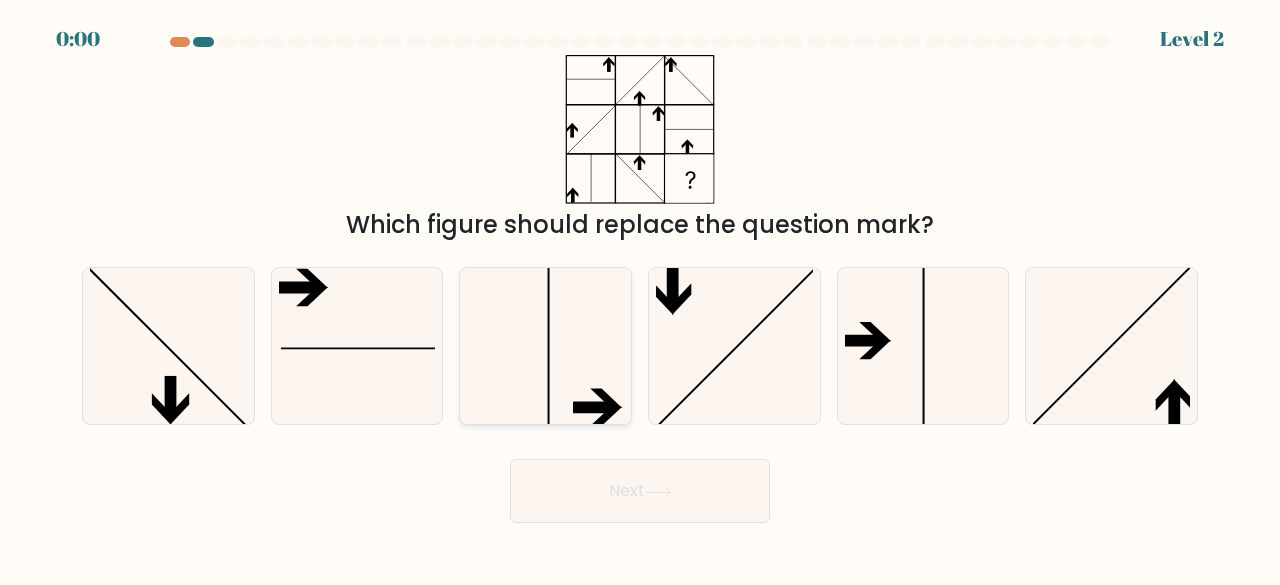 drag, startPoint x: 596, startPoint y: 391, endPoint x: 591, endPoint y: 406, distance: 15.811388 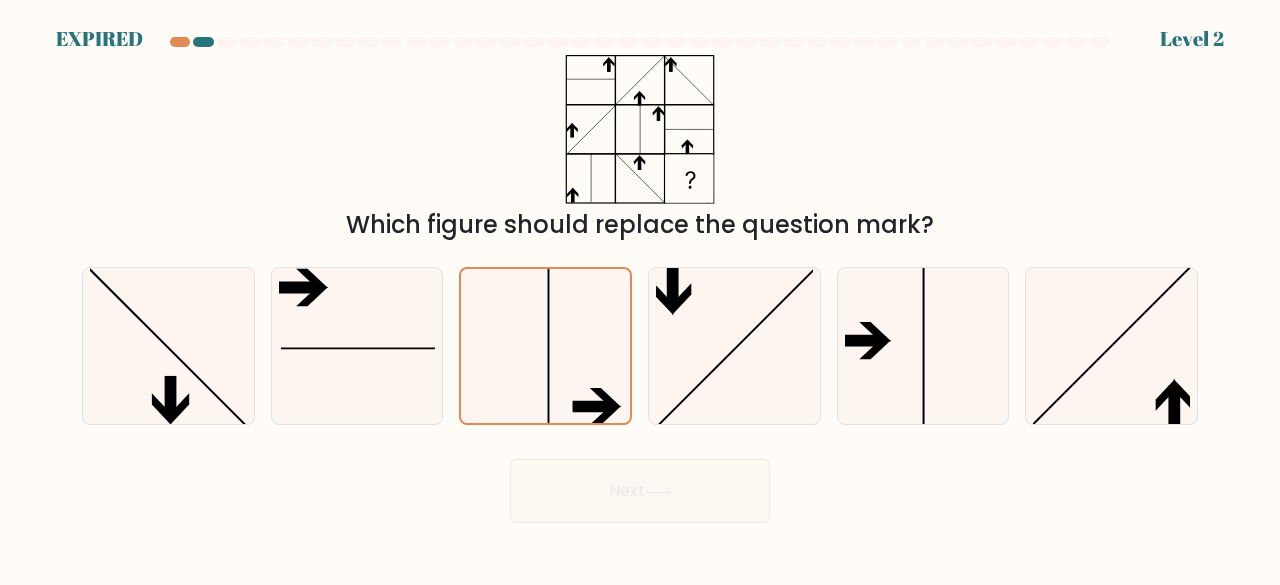 click on "Next" at bounding box center [640, 486] 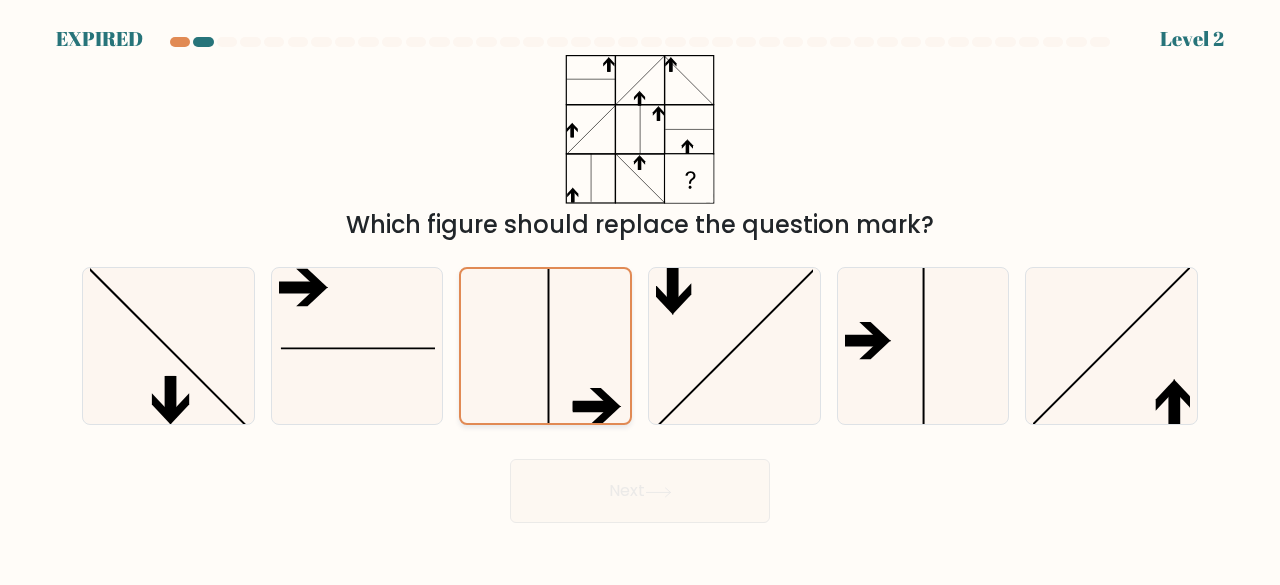 click 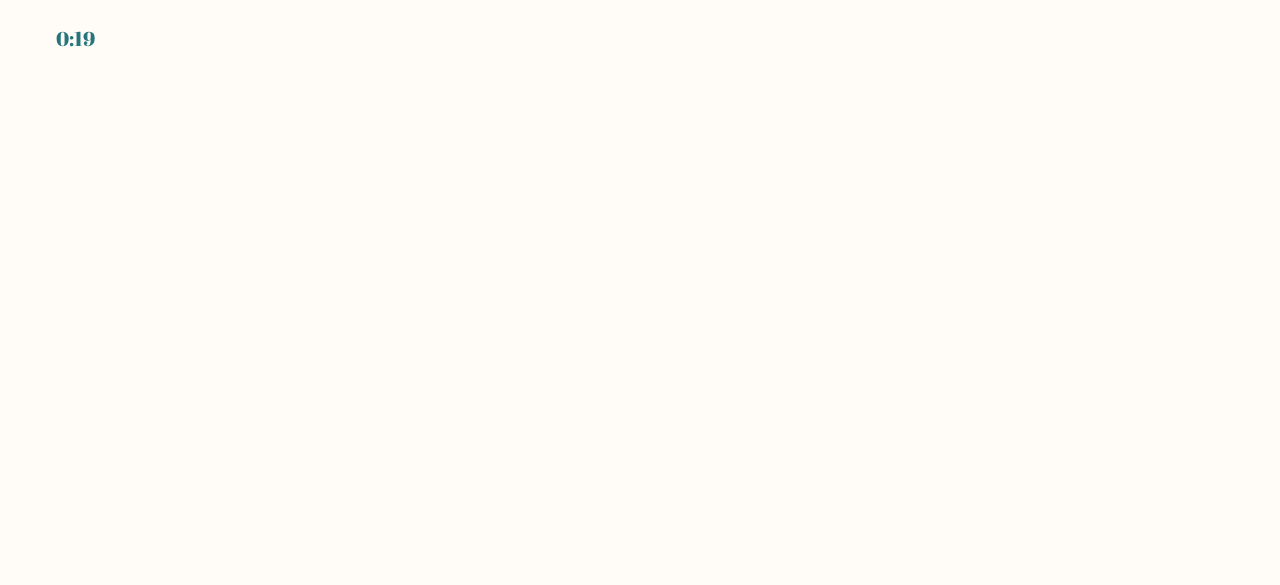 scroll, scrollTop: 0, scrollLeft: 0, axis: both 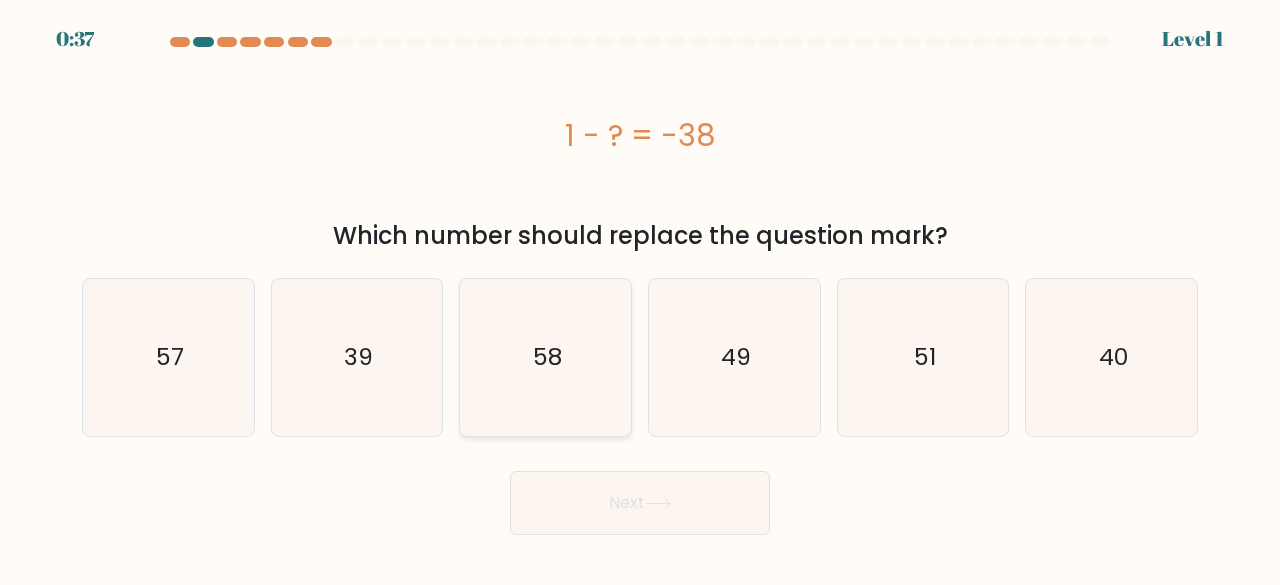 click on "58" 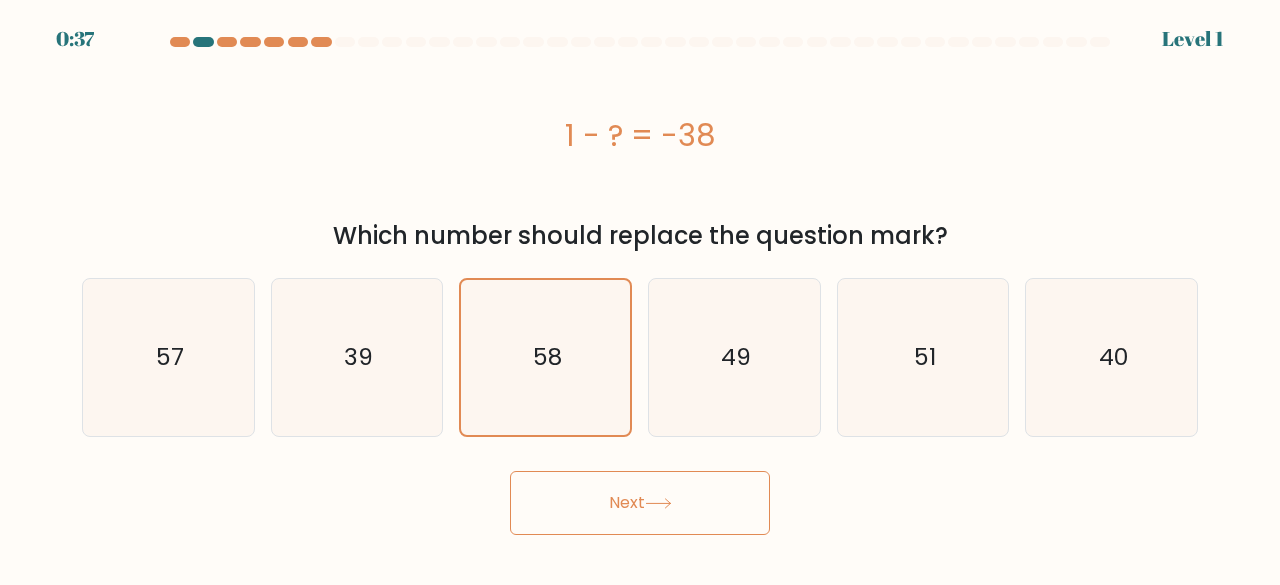 click on "Next" at bounding box center [640, 503] 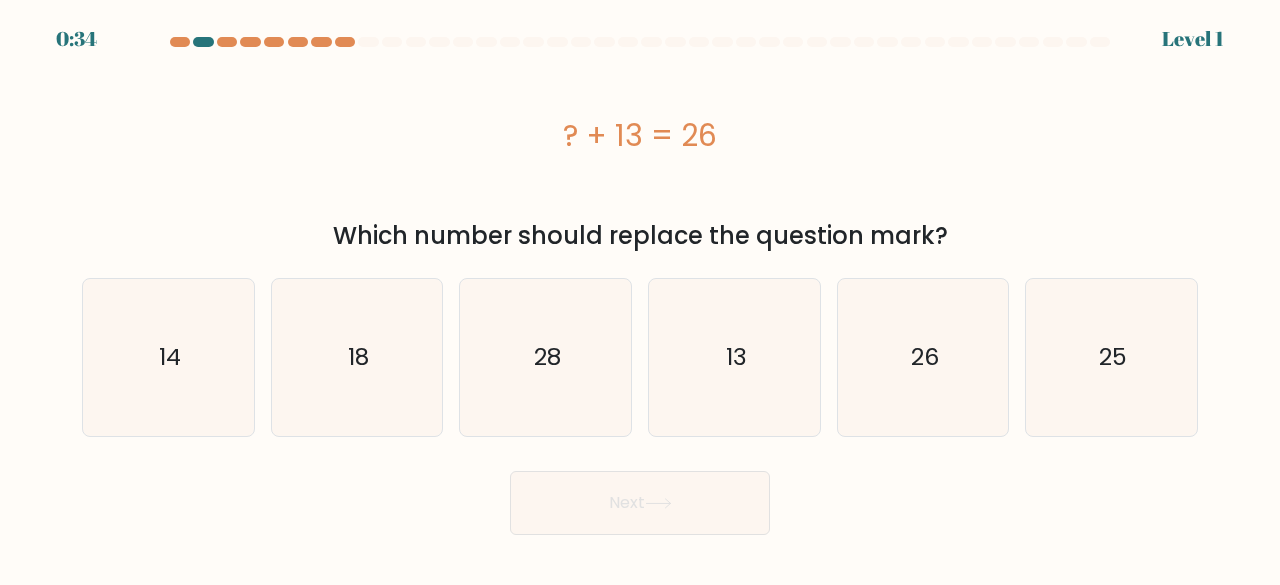 click on "Next" at bounding box center [640, 503] 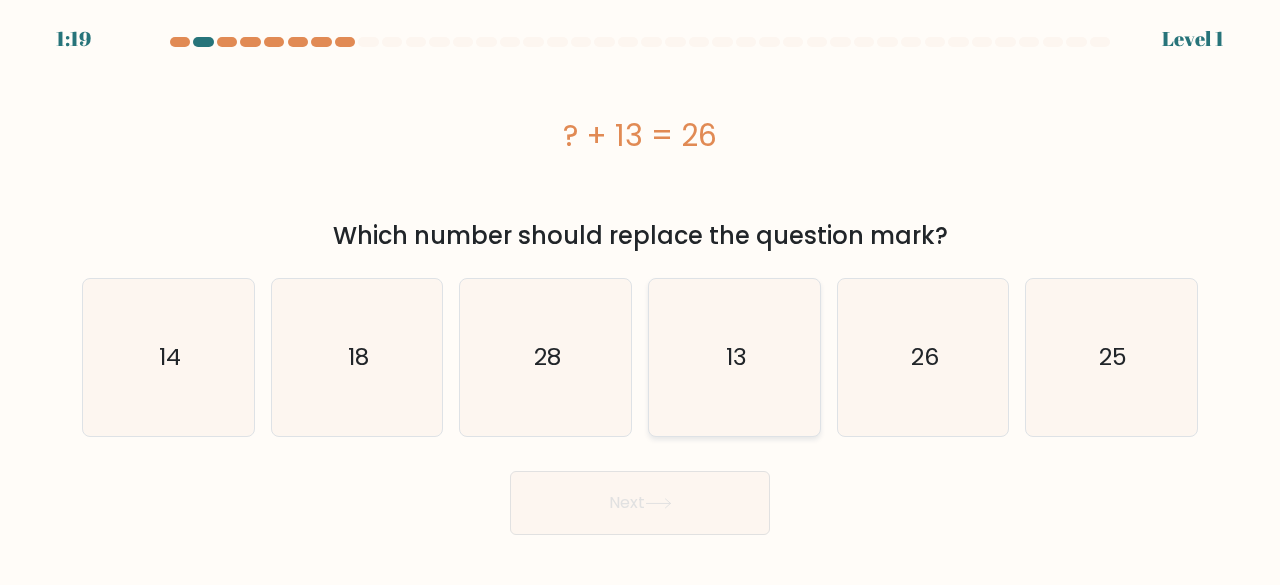 click on "13" 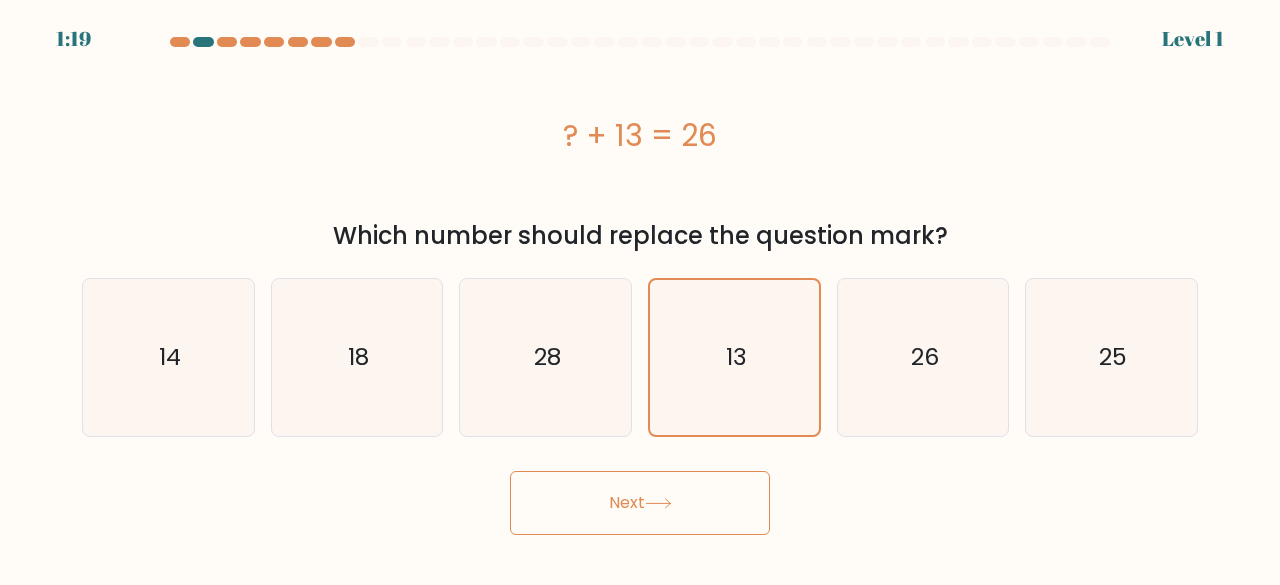 click on "Next" at bounding box center [640, 503] 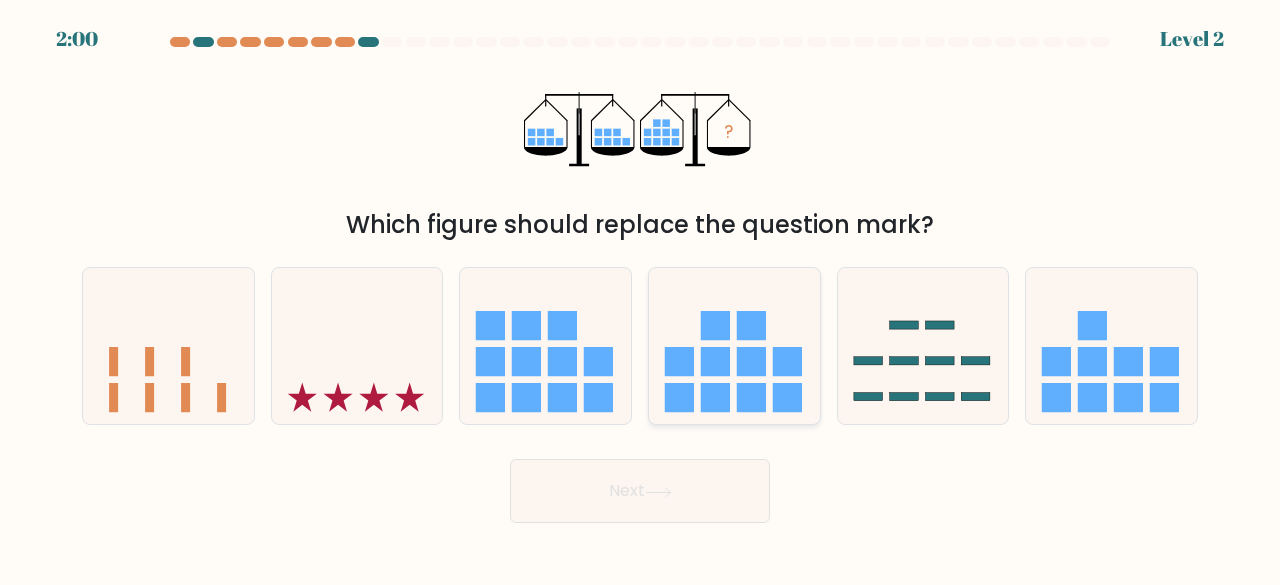 click 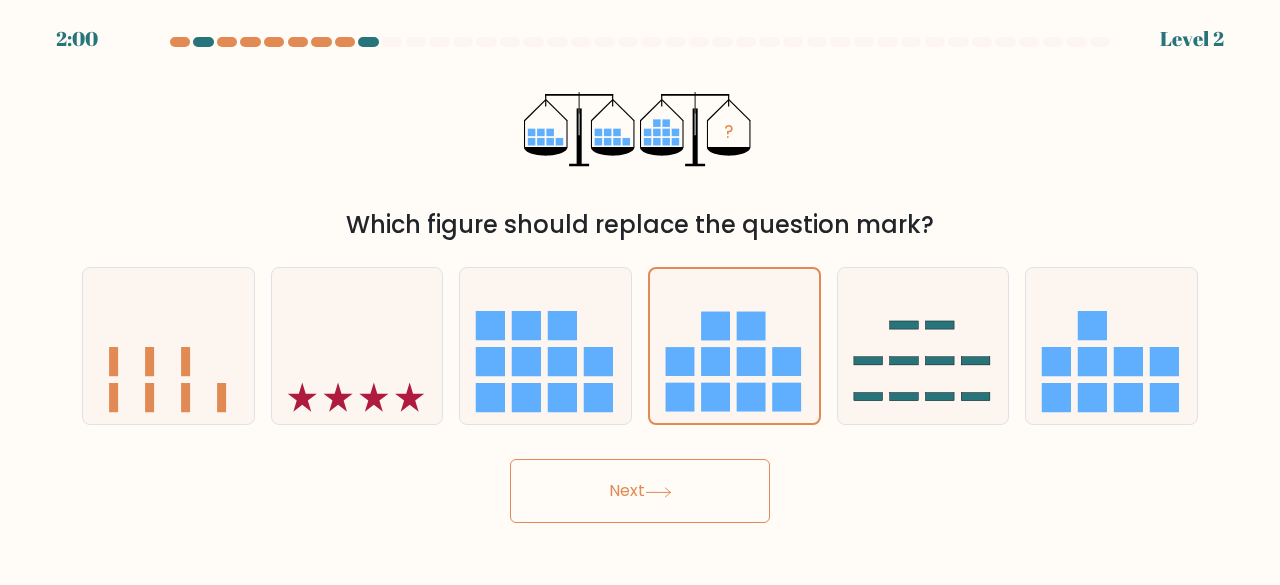 click on "Next" at bounding box center [640, 491] 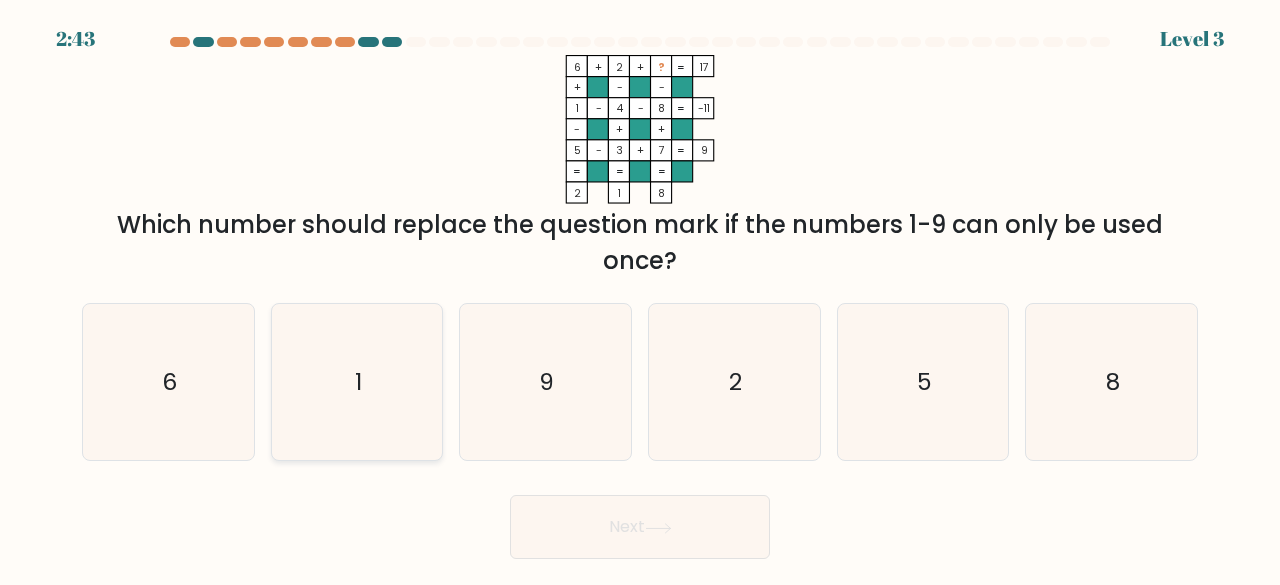 click on "1" 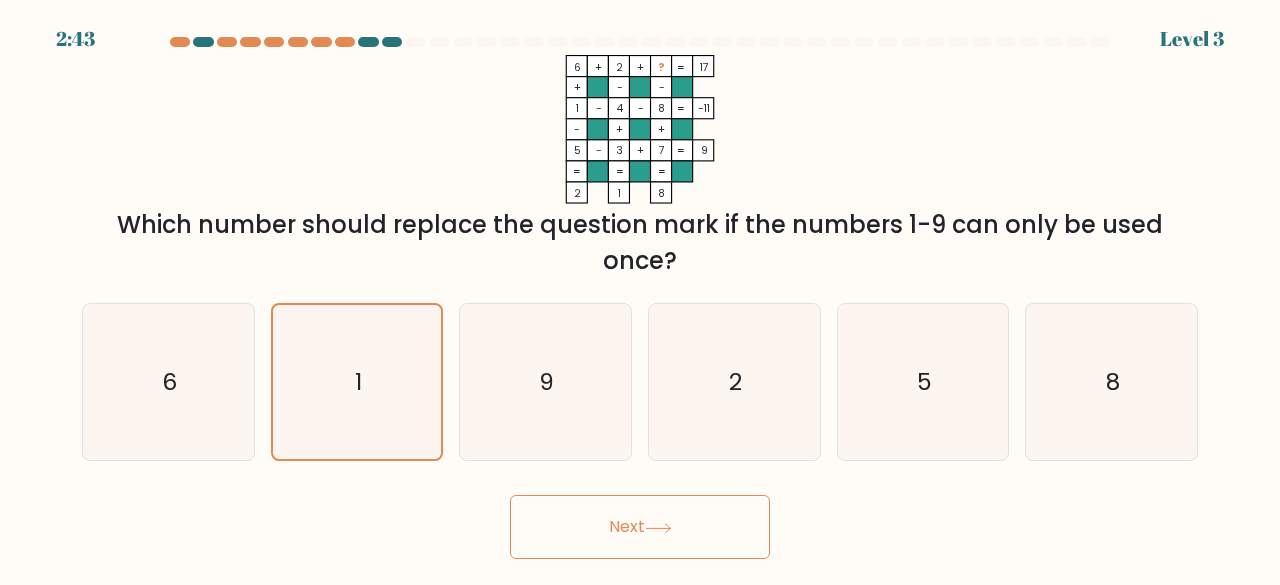 click on "Next" at bounding box center (640, 527) 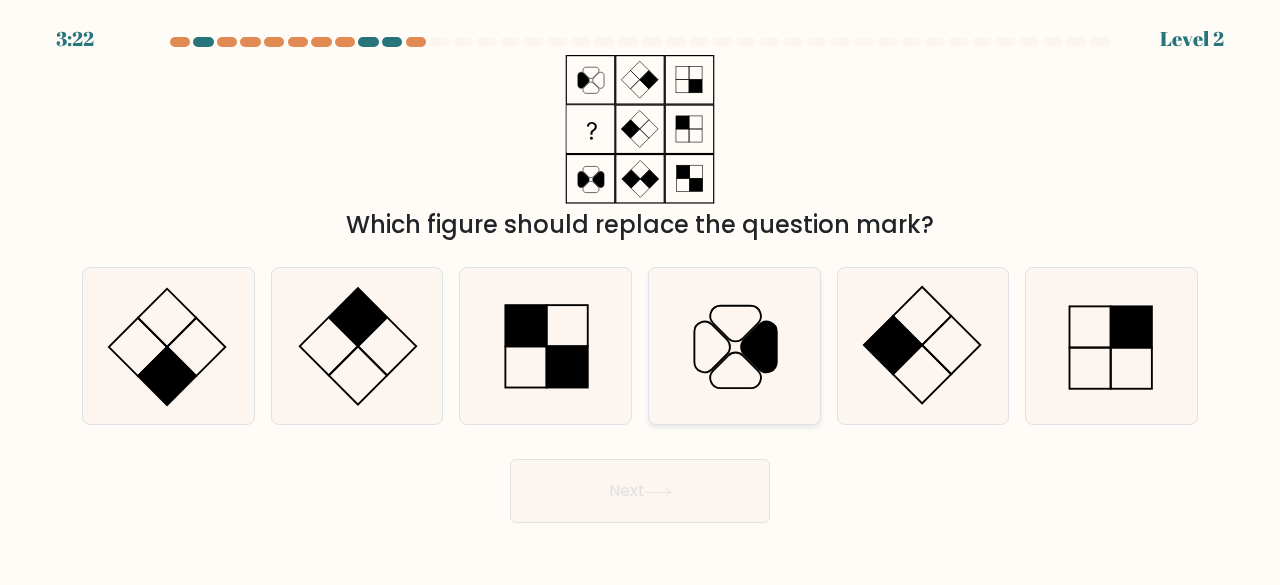 click 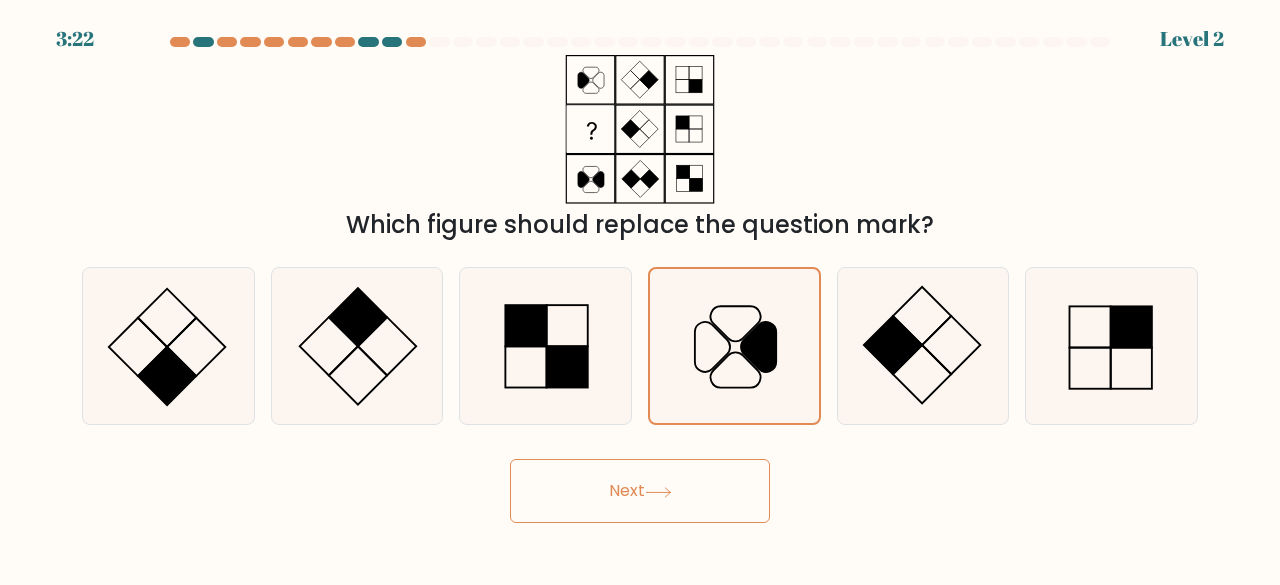 click on "Next" at bounding box center (640, 491) 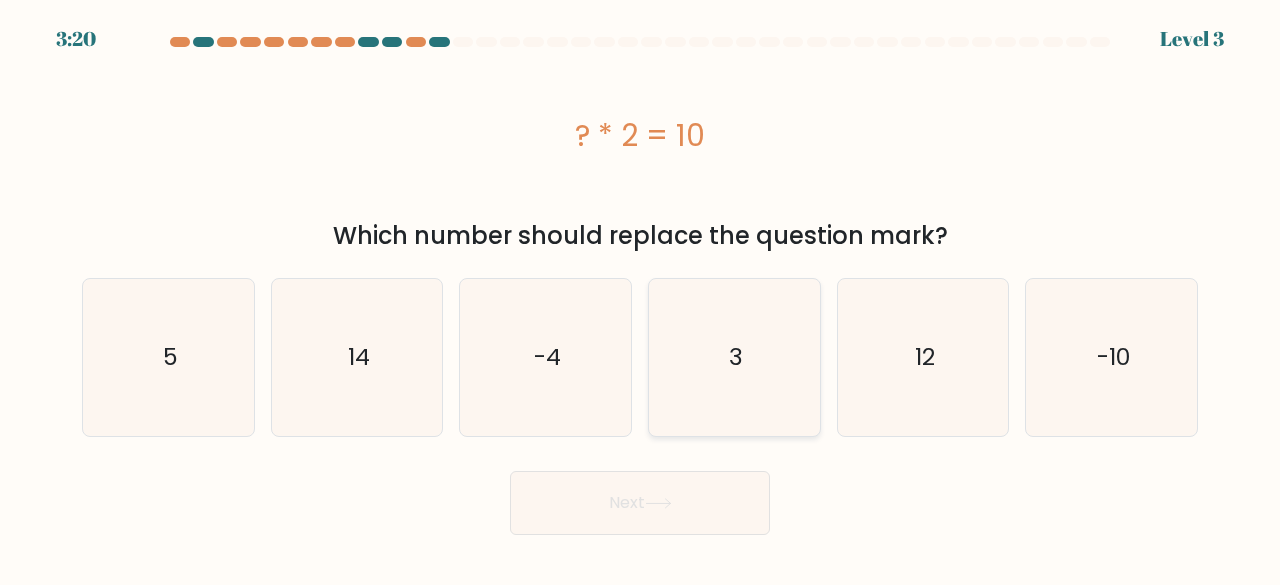 click on "3" 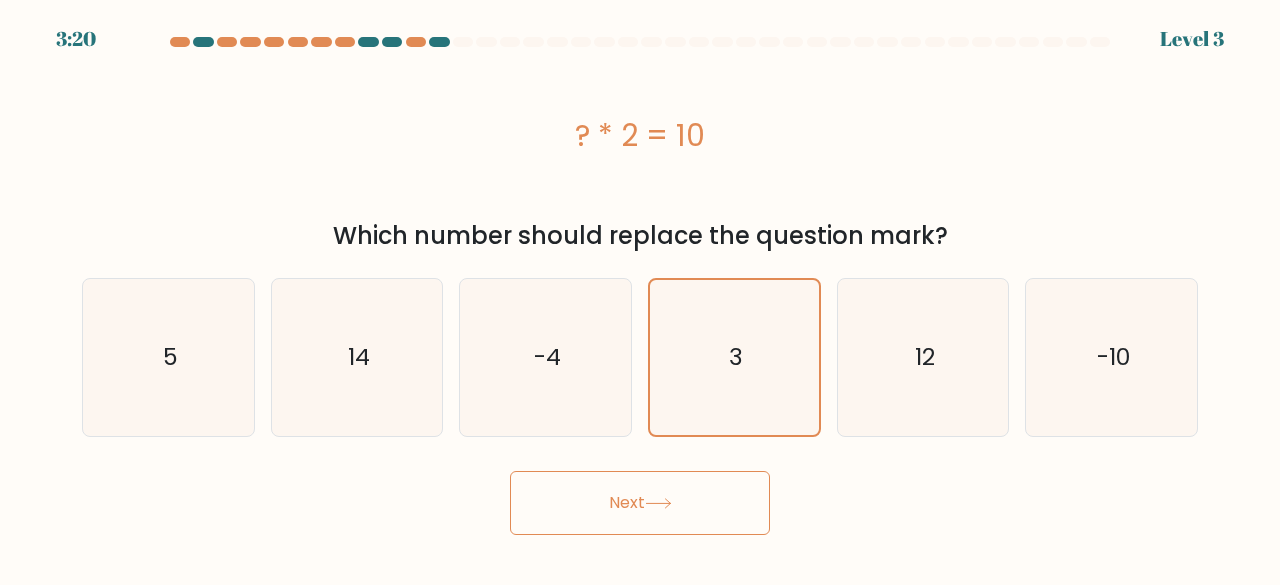 click on "Next" at bounding box center (640, 498) 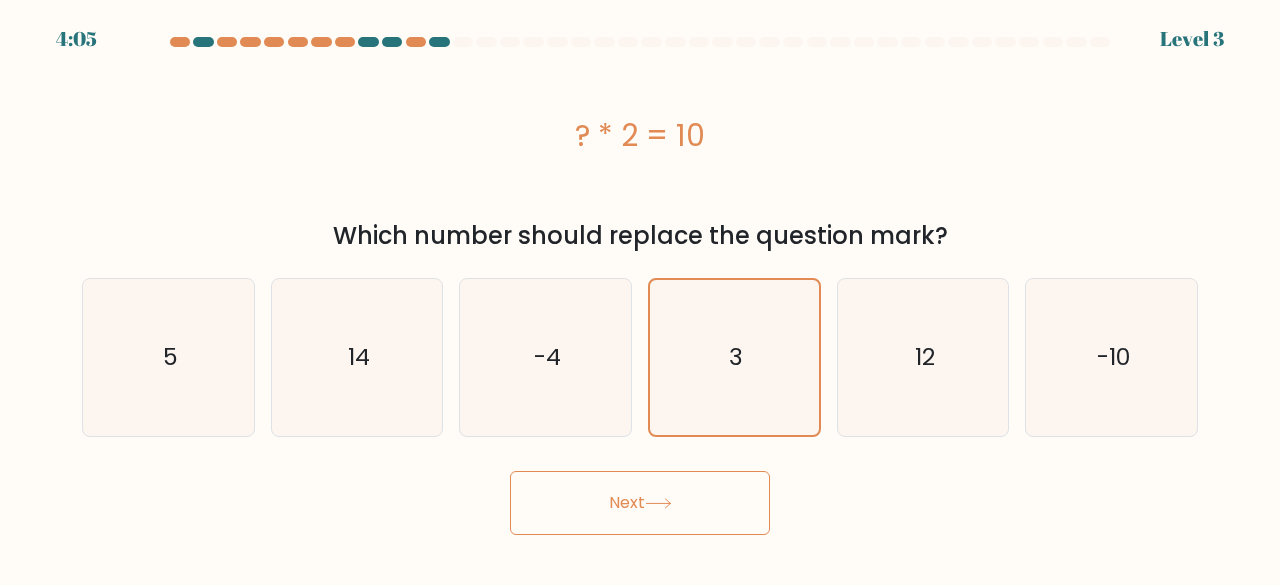 click on "Next" at bounding box center [640, 503] 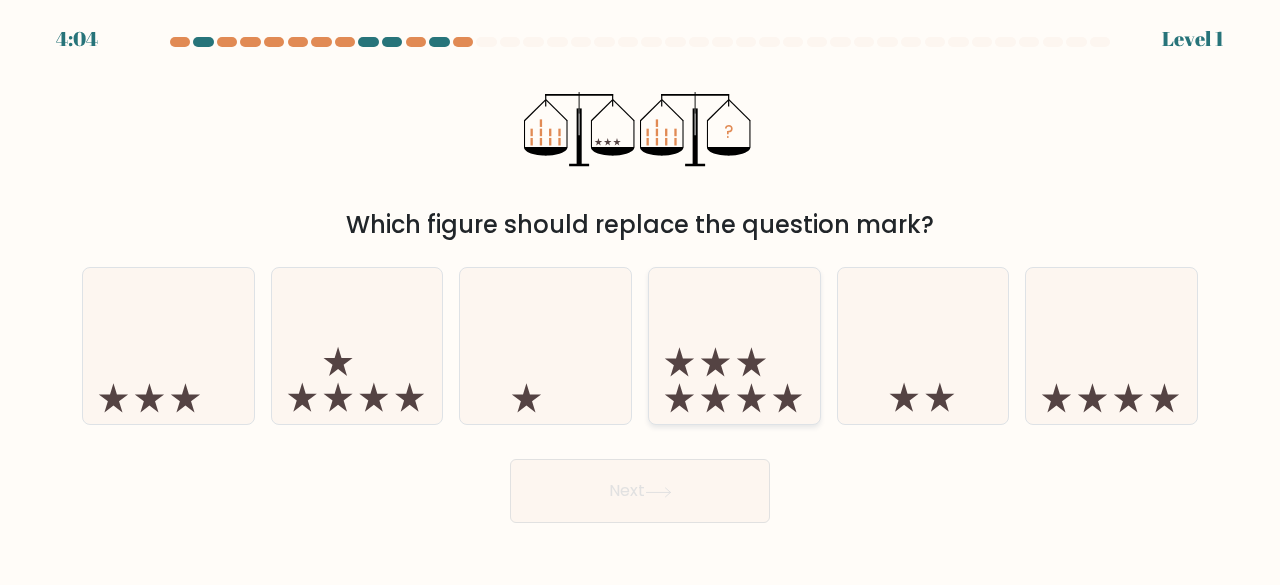 click 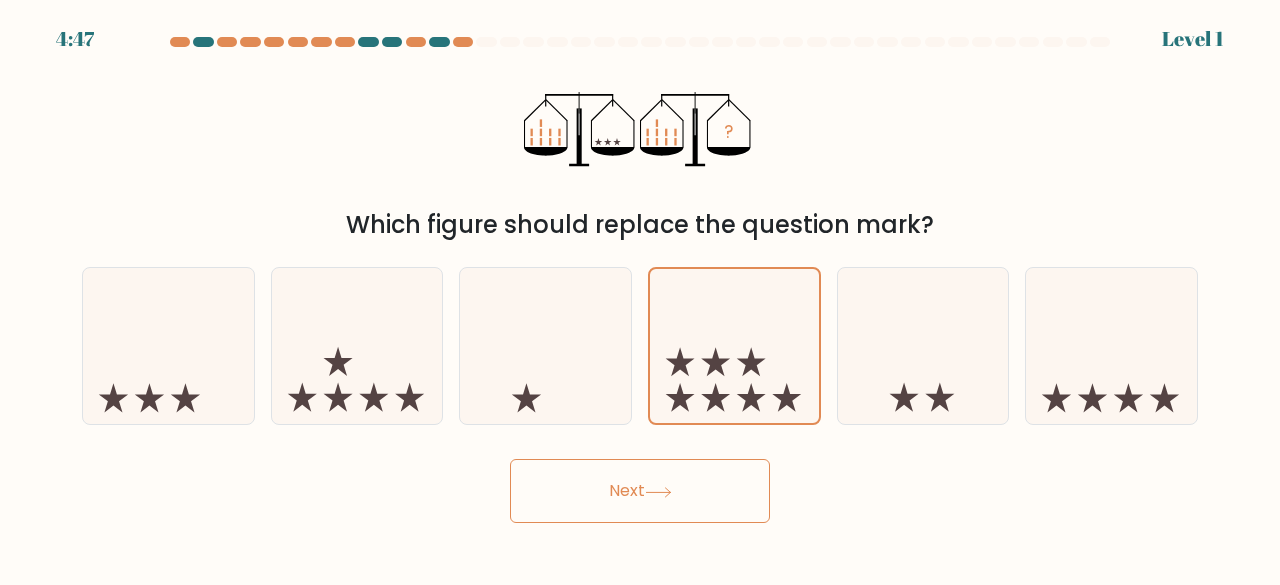 click 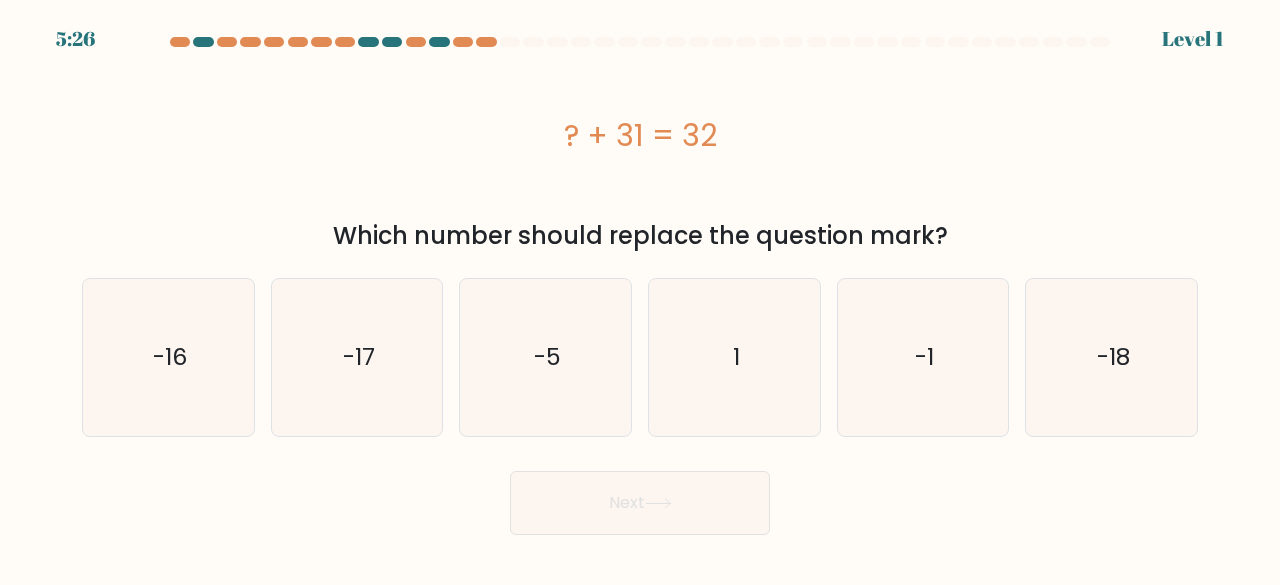 click on "a. 1" at bounding box center (640, 286) 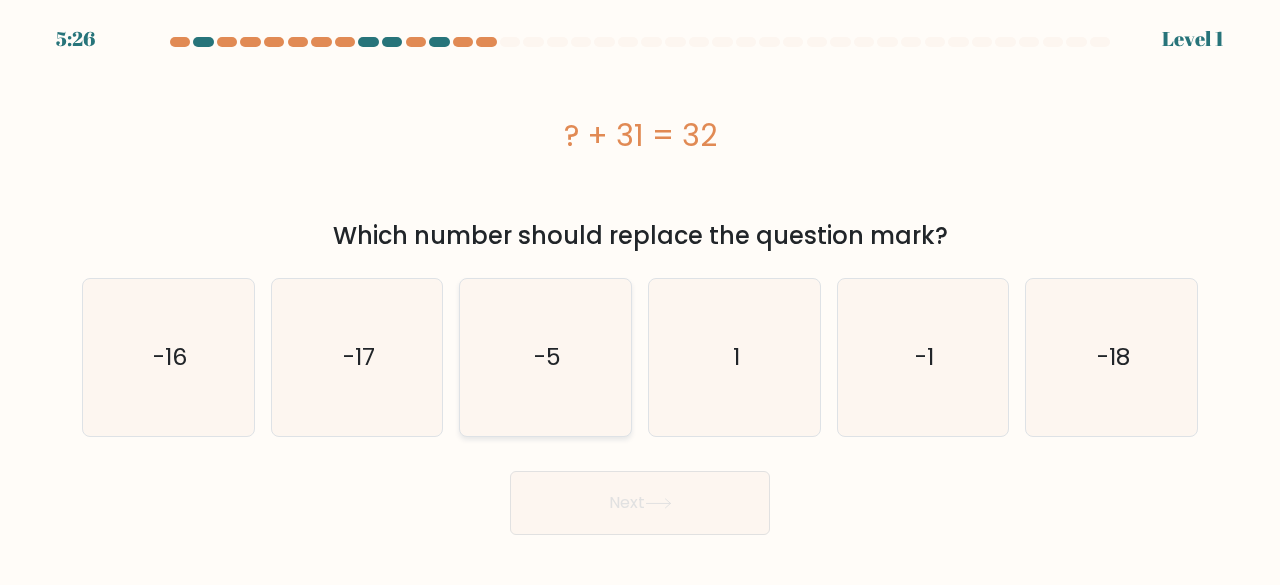 click on "-5" 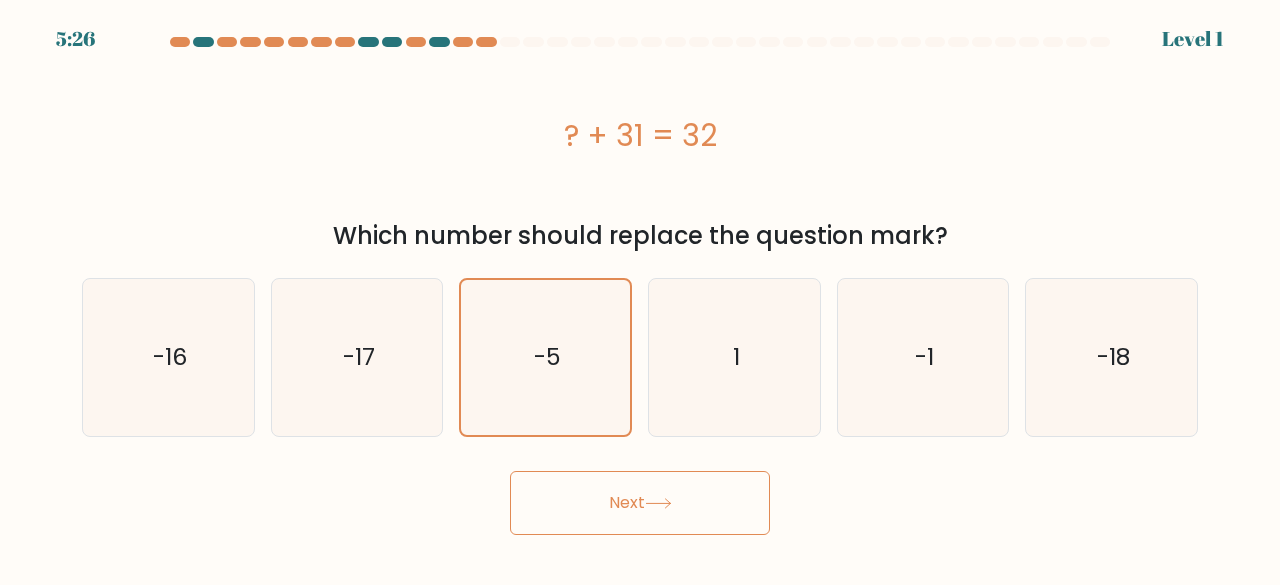 click on "Next" at bounding box center (640, 503) 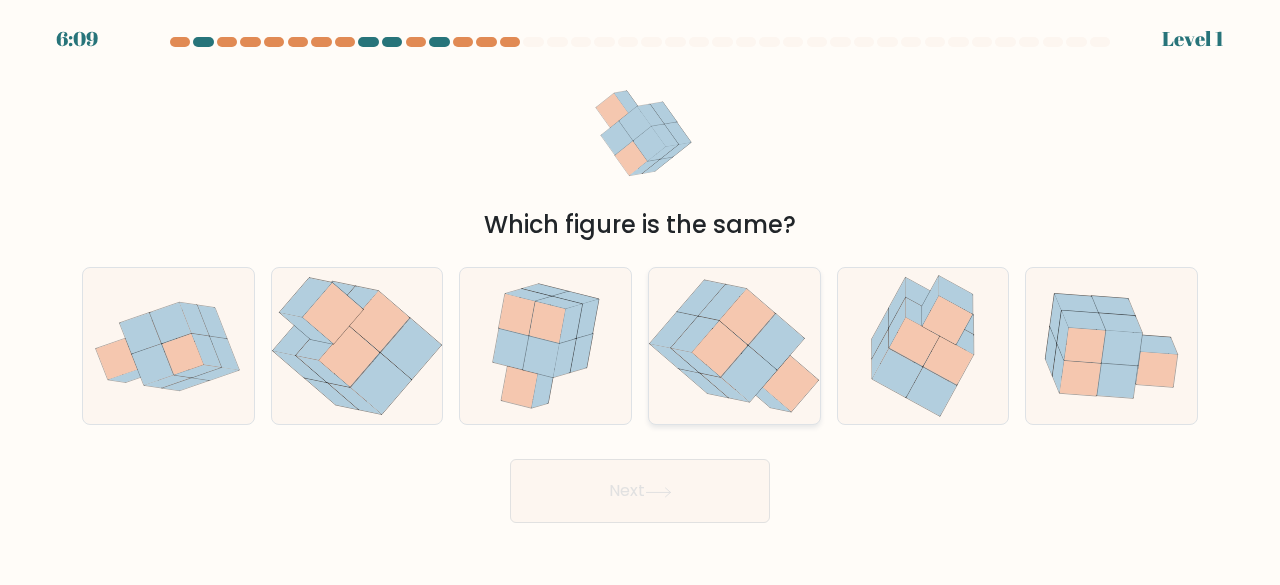 click 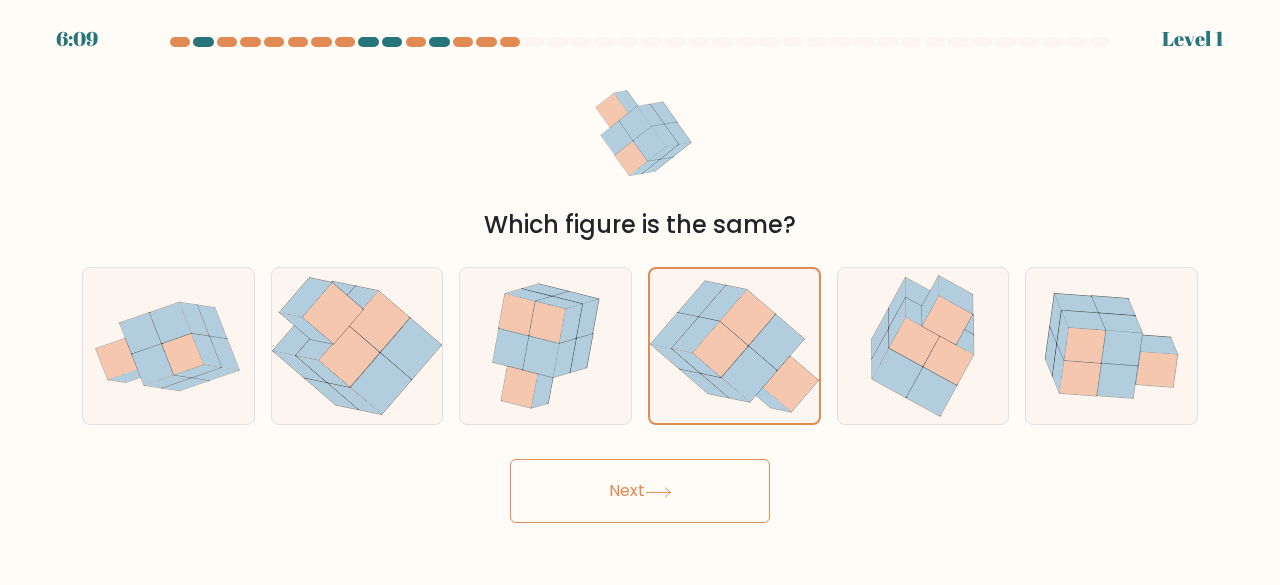click on "Next" at bounding box center (640, 491) 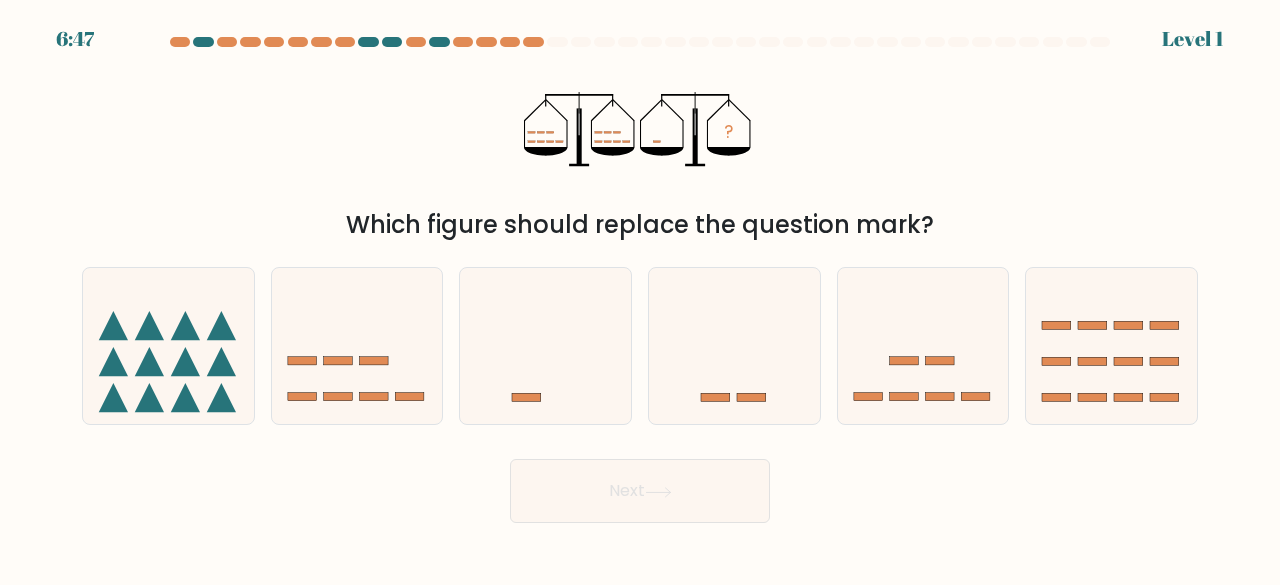 type 